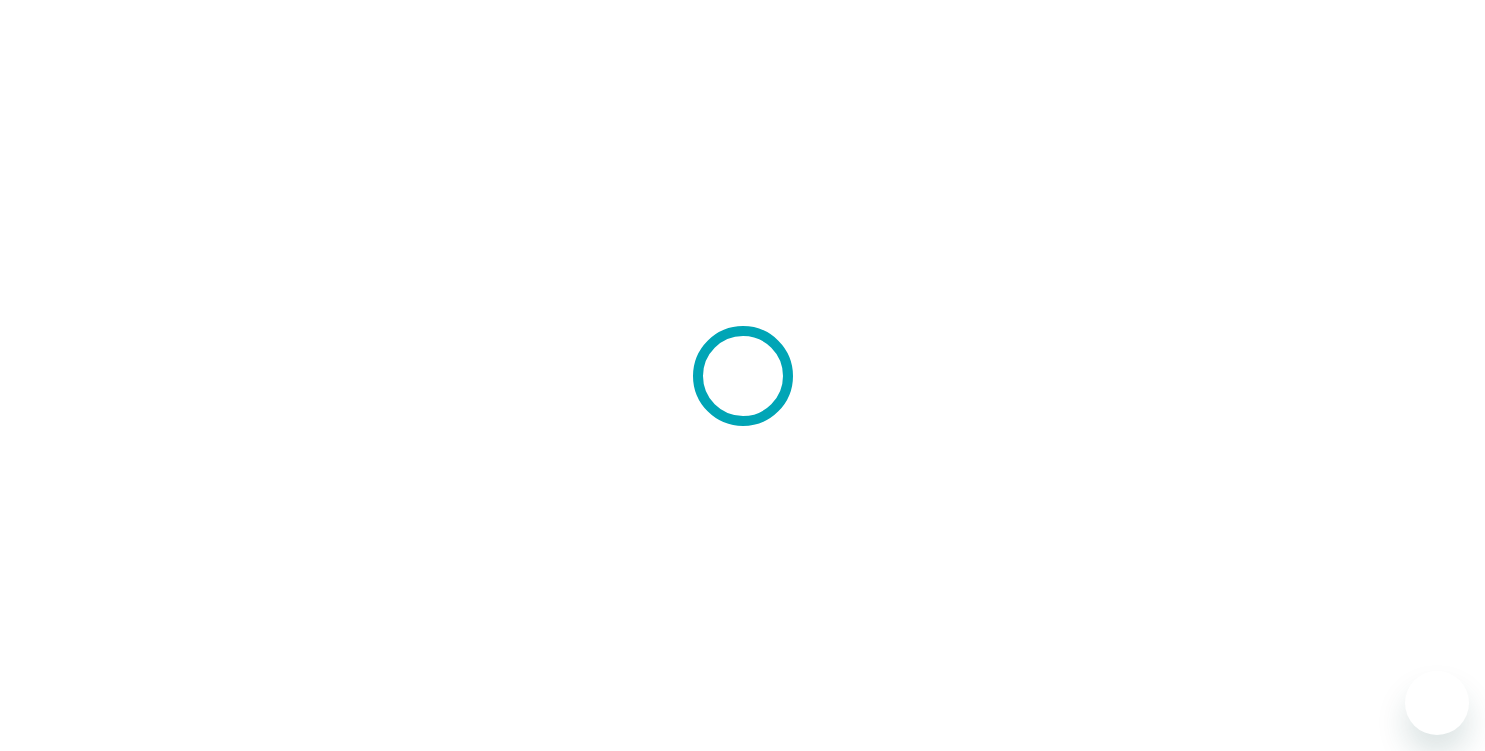 scroll, scrollTop: 0, scrollLeft: 0, axis: both 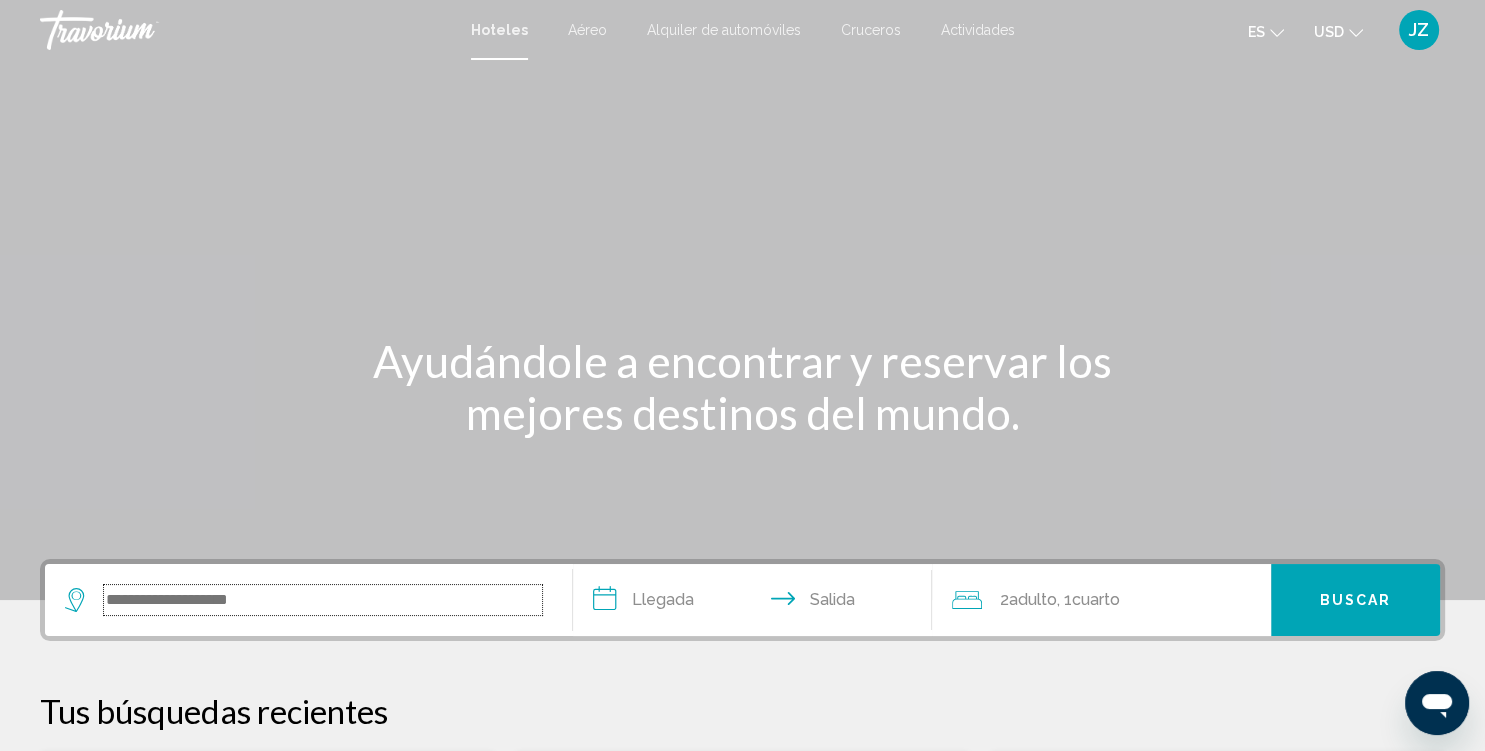 click at bounding box center [323, 600] 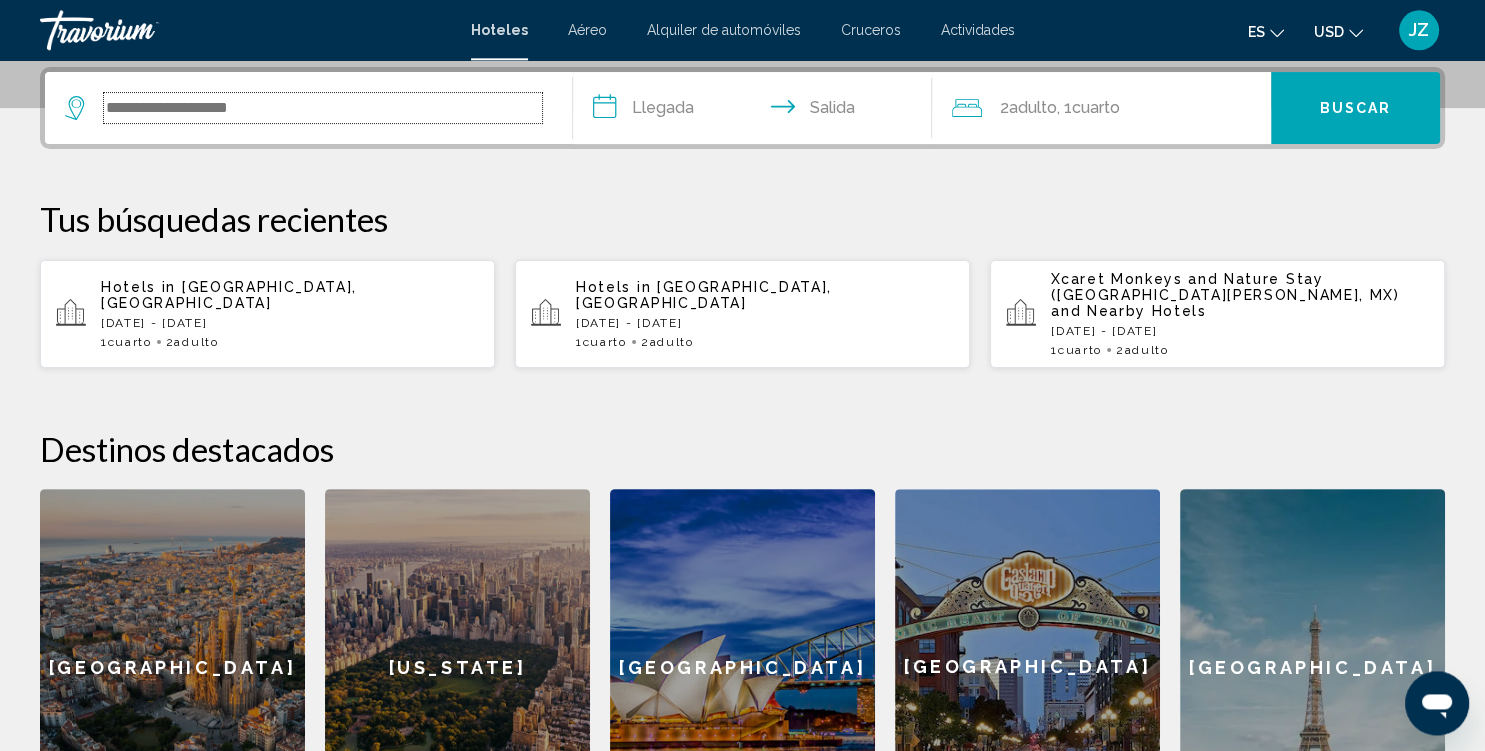 scroll, scrollTop: 493, scrollLeft: 0, axis: vertical 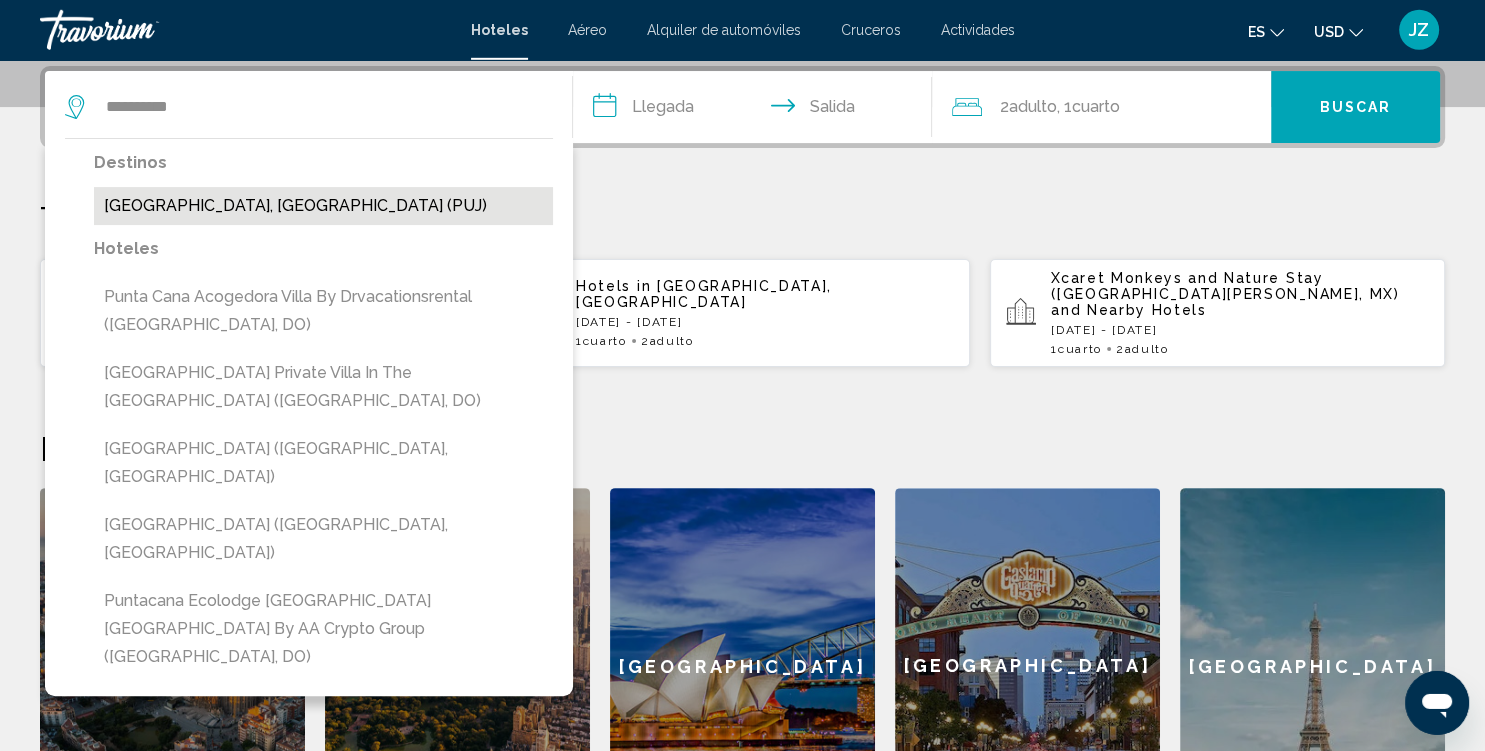 click on "[GEOGRAPHIC_DATA], [GEOGRAPHIC_DATA] (PUJ)" at bounding box center [323, 206] 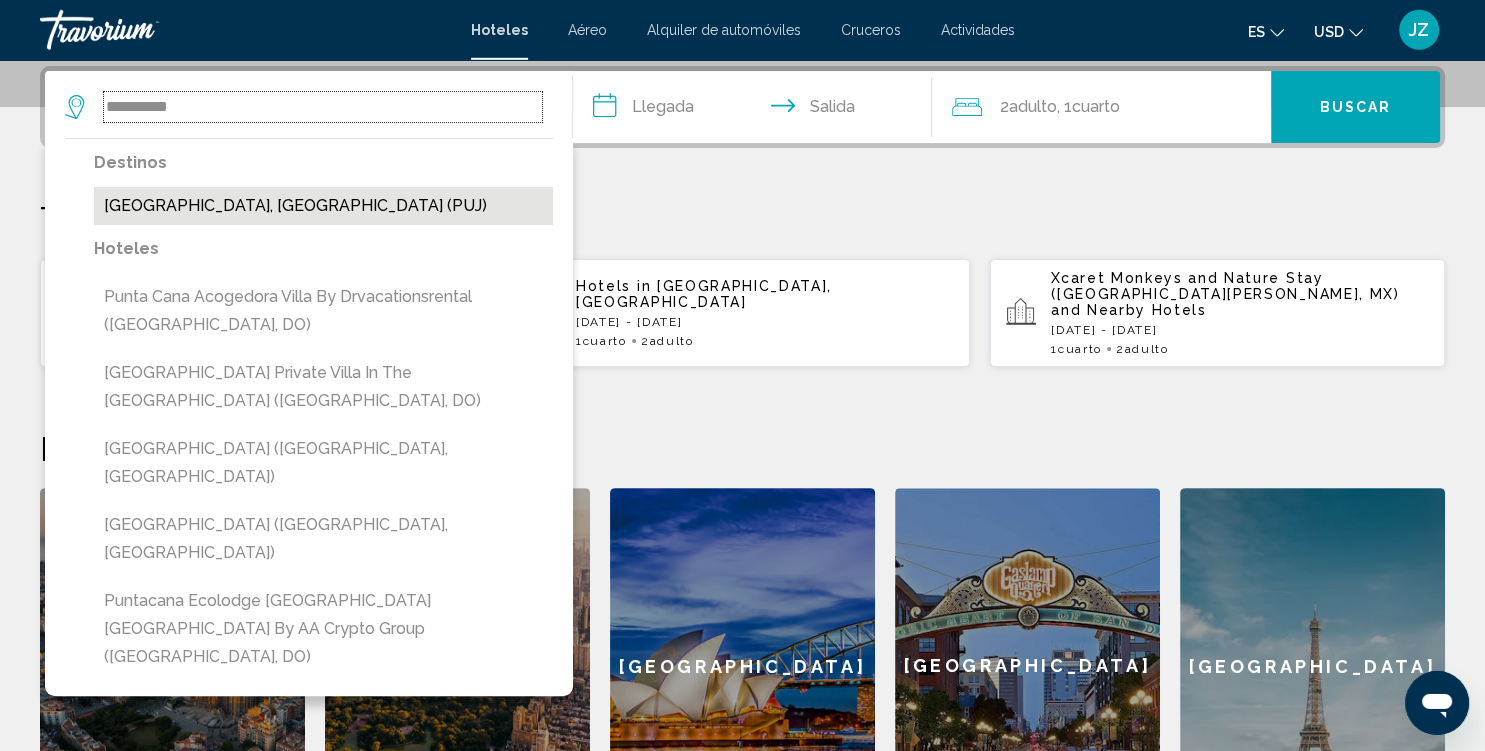 type on "**********" 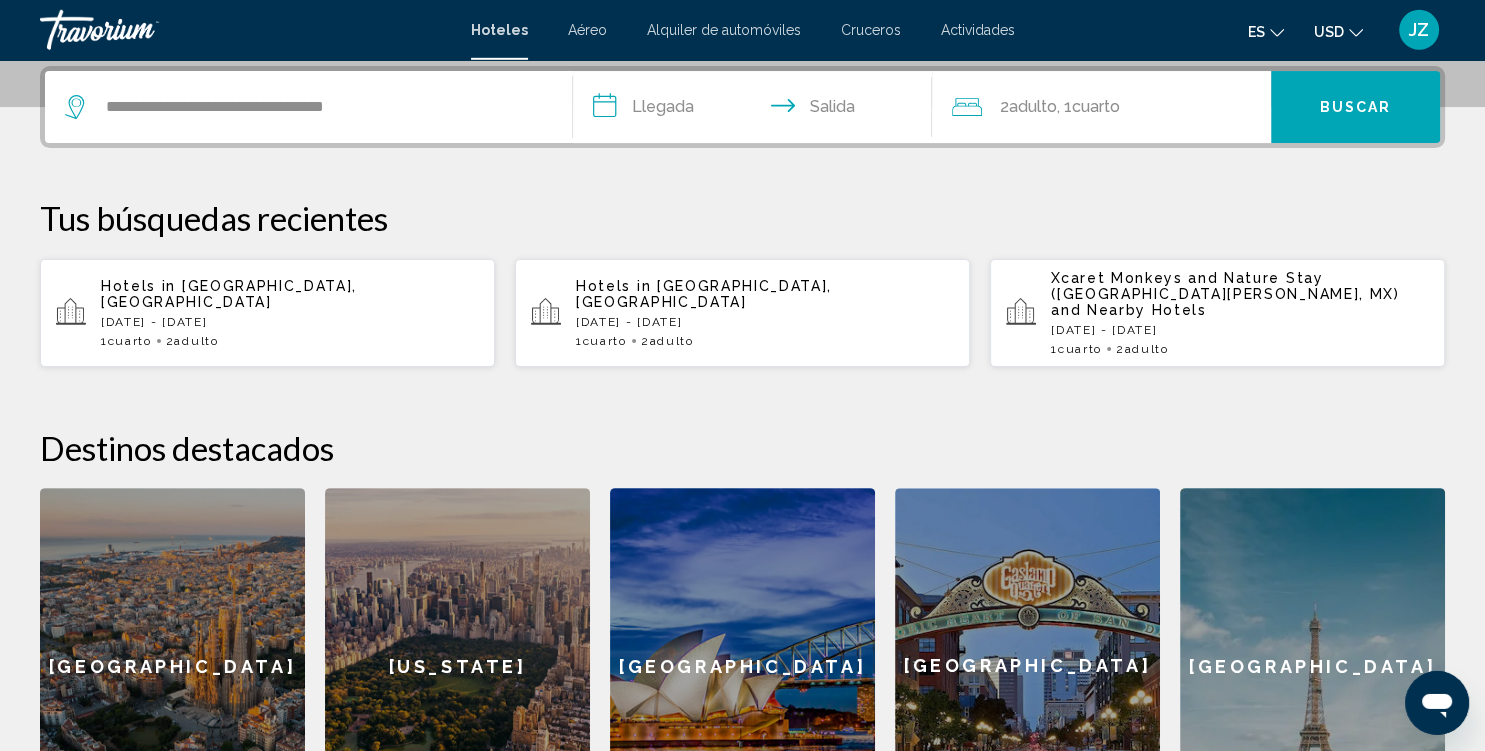 click on "**********" at bounding box center [756, 110] 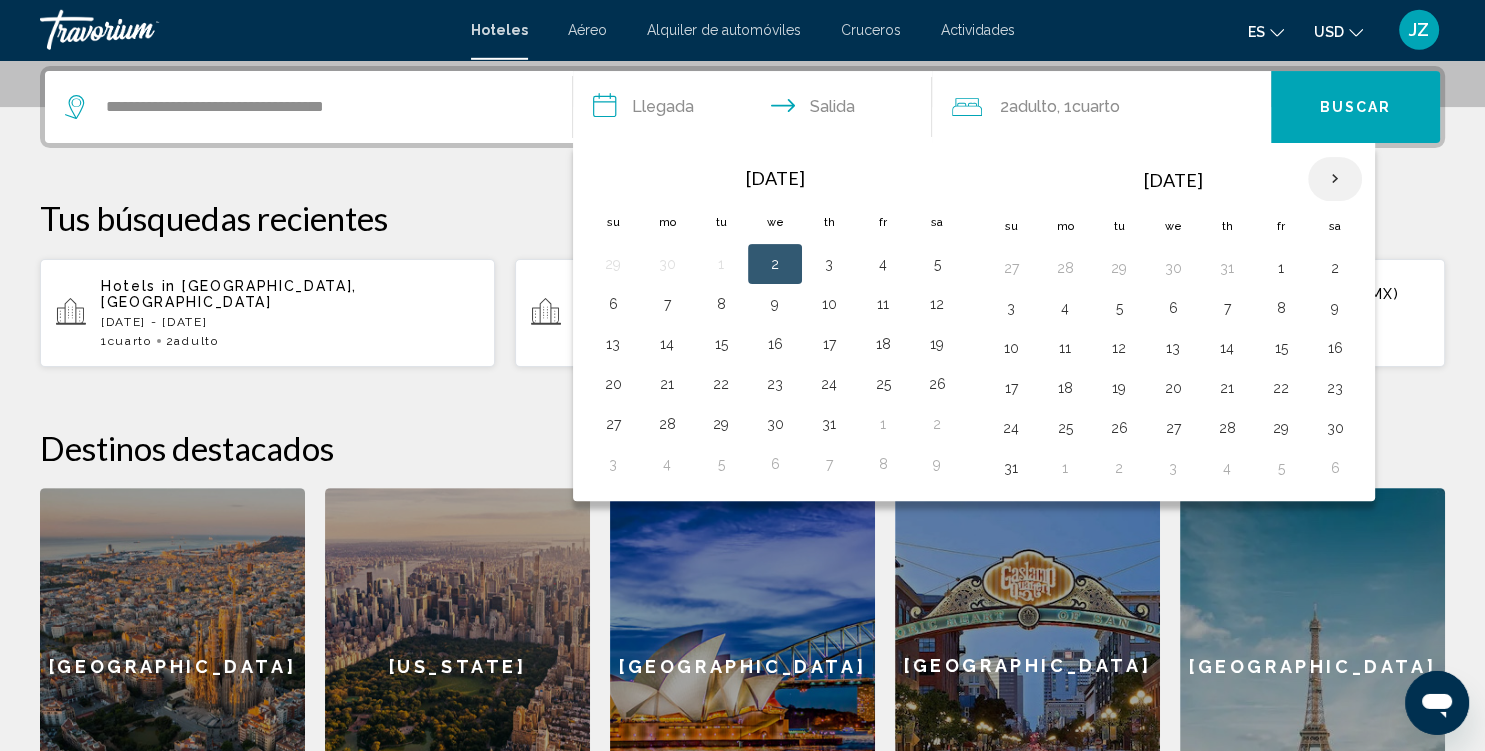click at bounding box center [1335, 179] 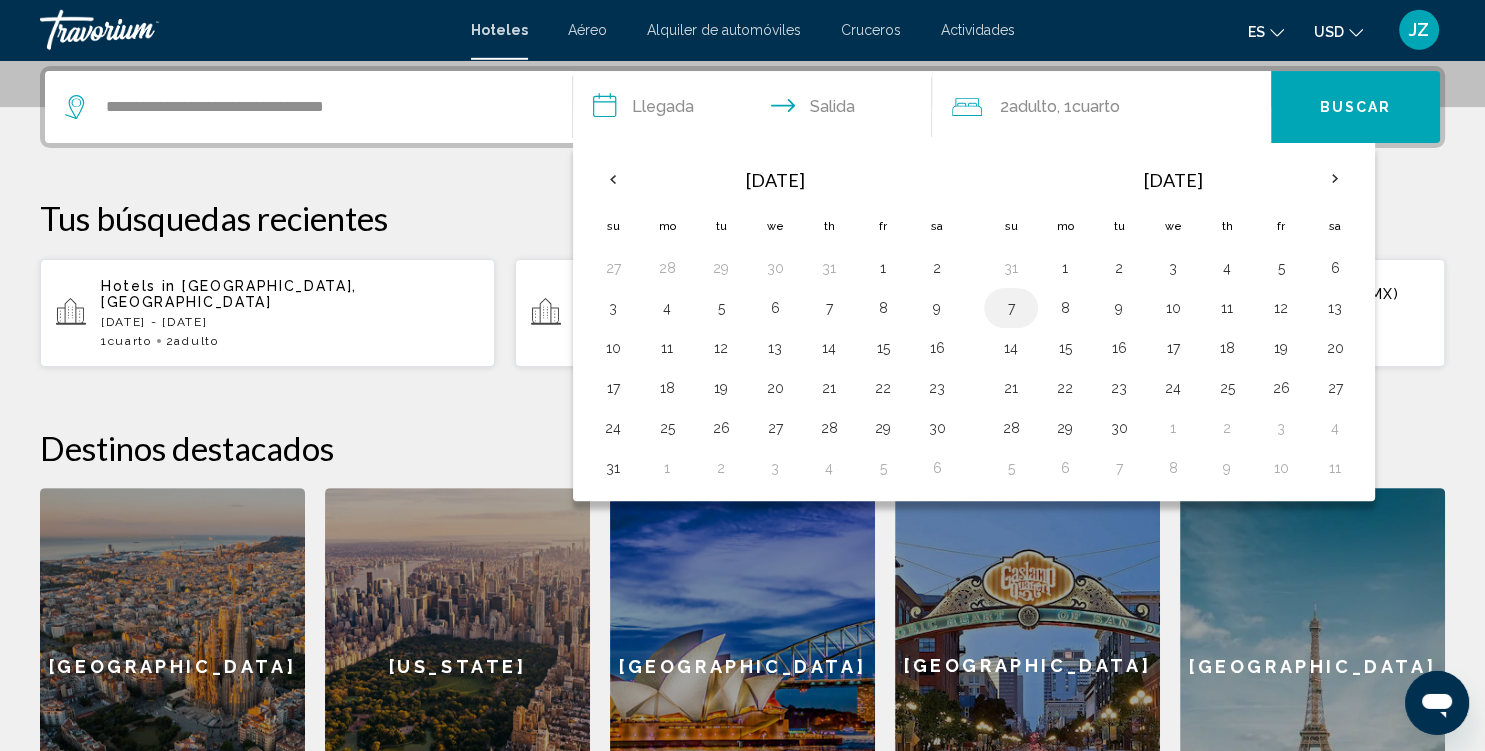 click on "7" at bounding box center [1011, 308] 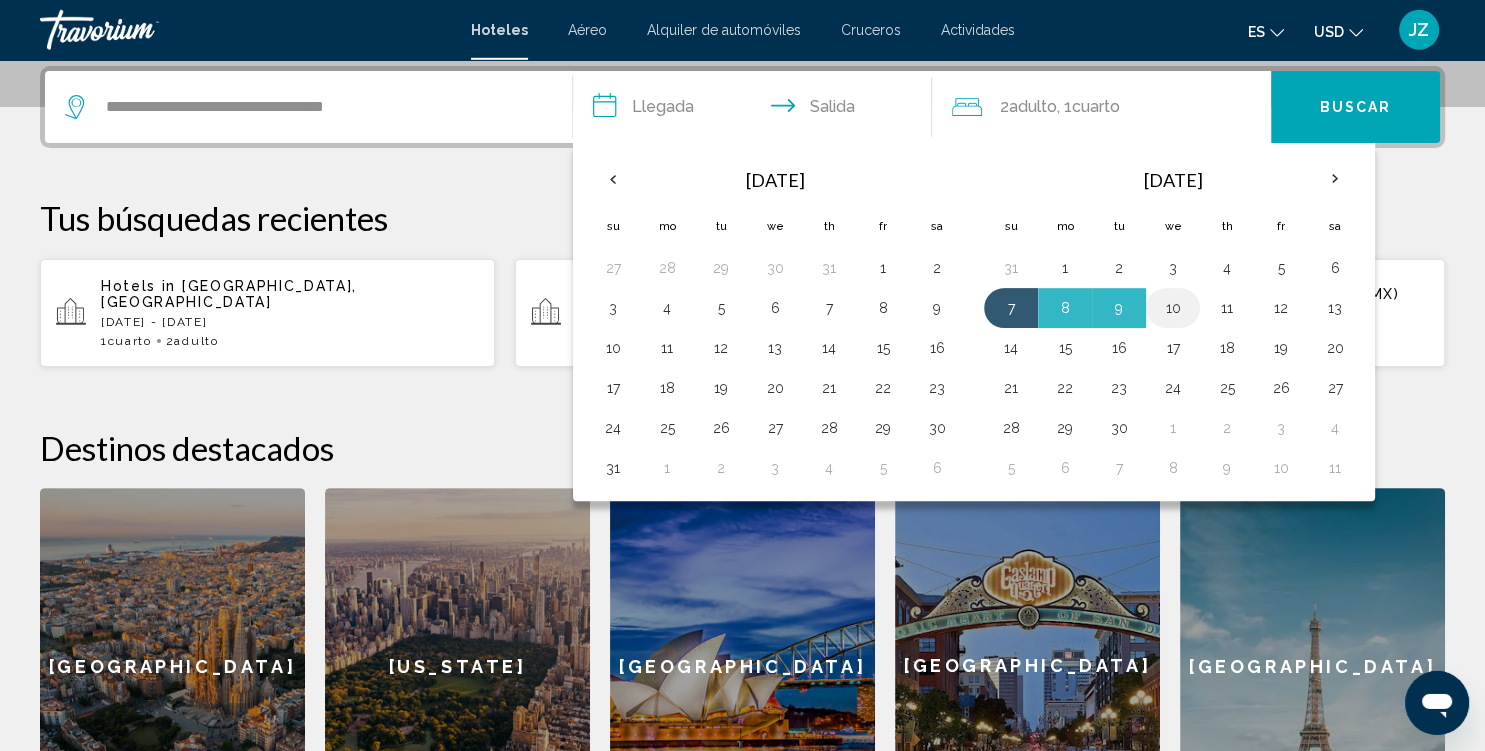 click on "10" at bounding box center [1173, 308] 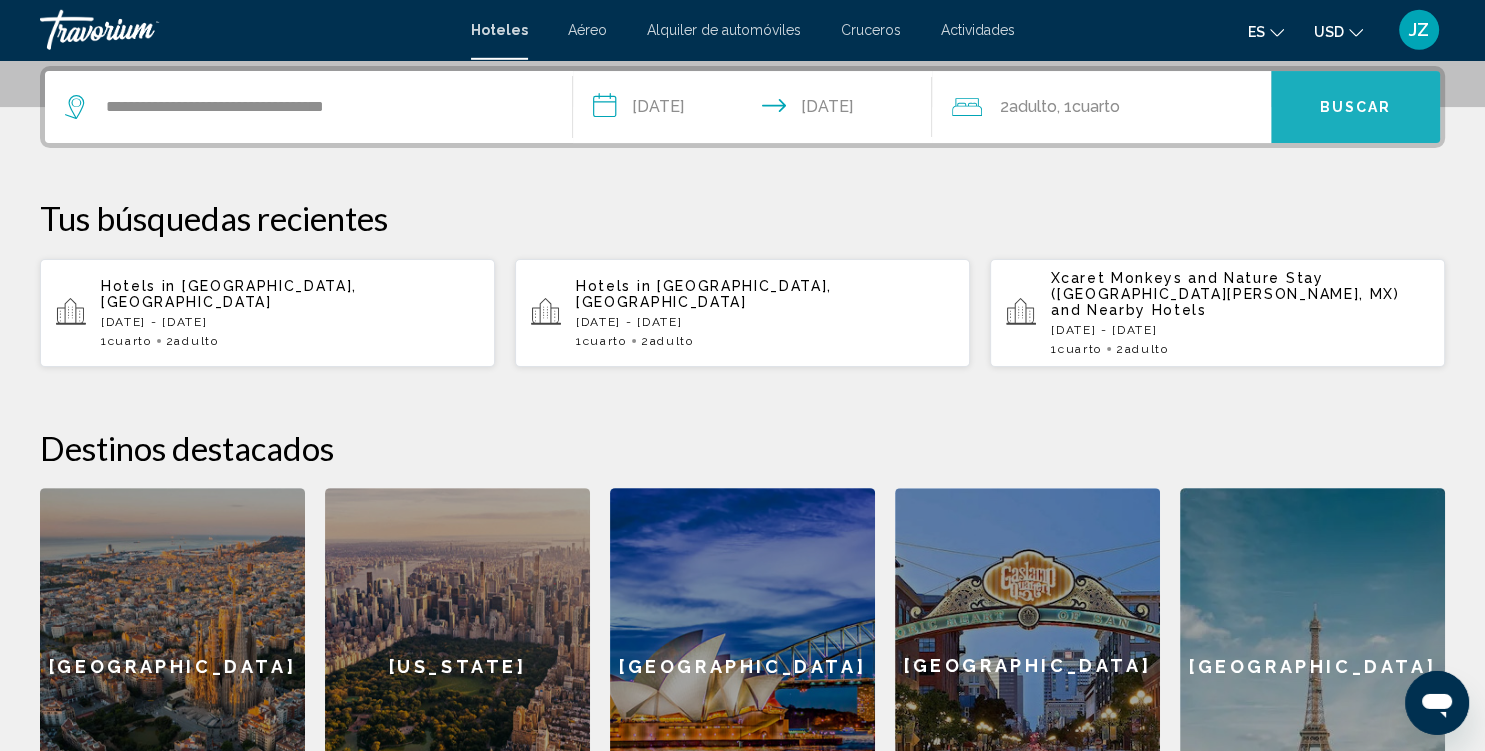 click on "Buscar" at bounding box center (1355, 107) 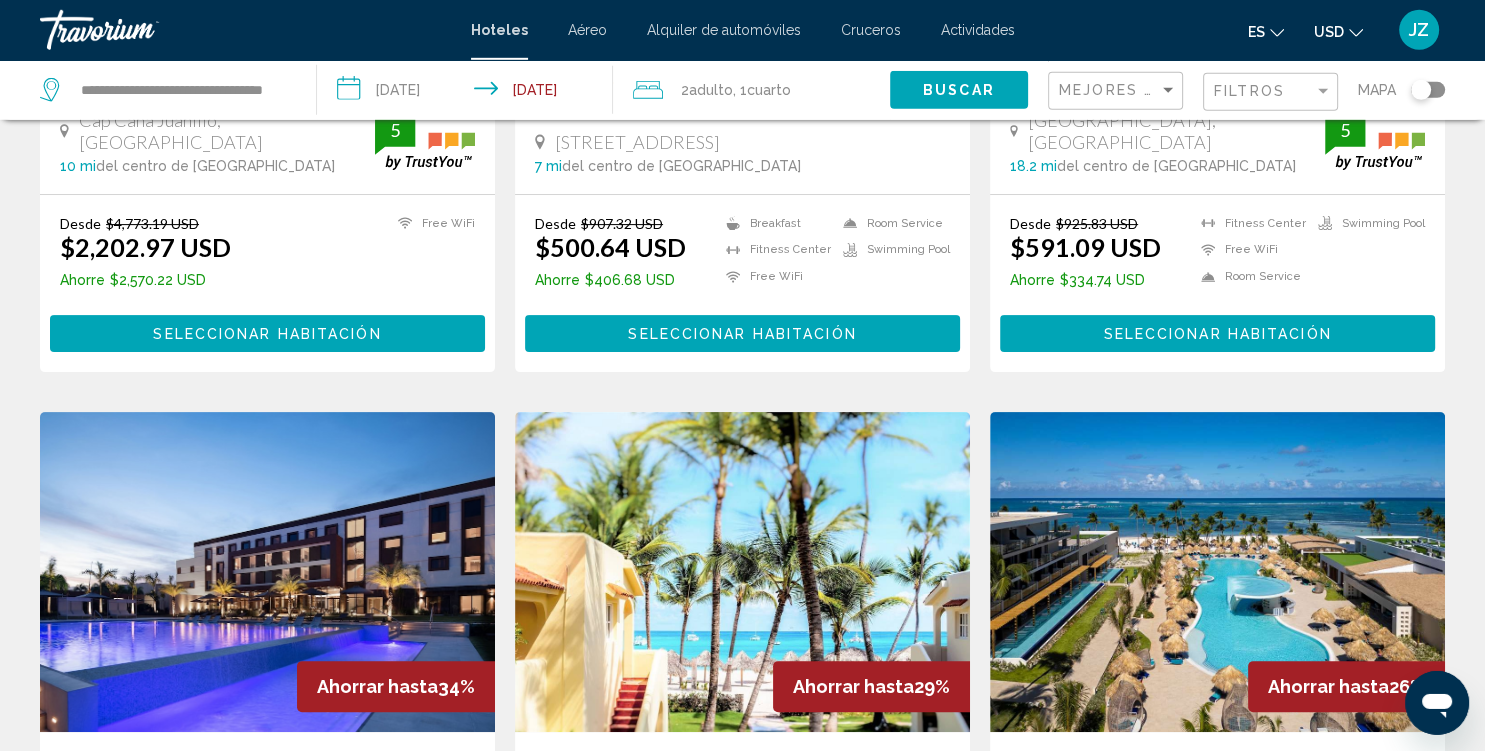 scroll, scrollTop: 0, scrollLeft: 0, axis: both 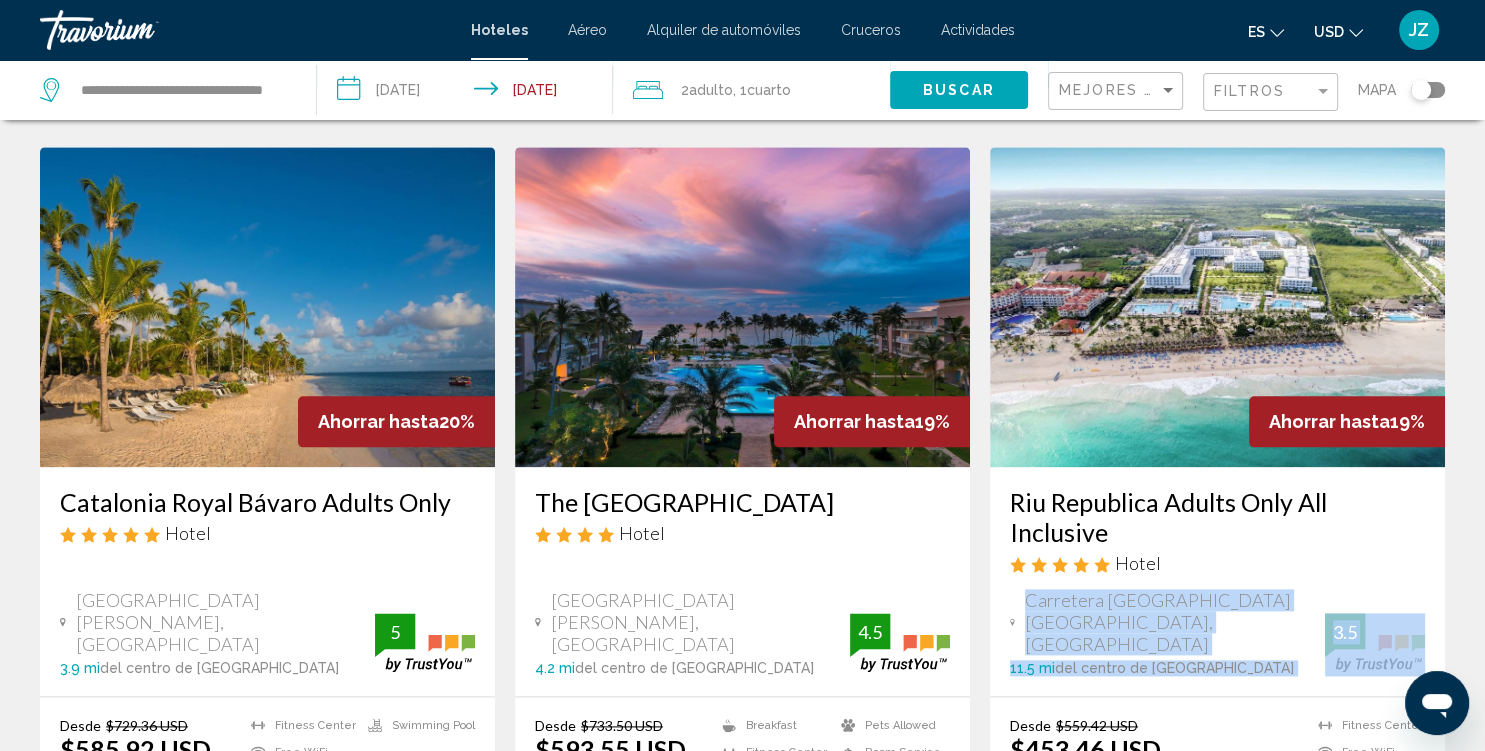 drag, startPoint x: 1484, startPoint y: 32, endPoint x: 1484, endPoint y: 590, distance: 558 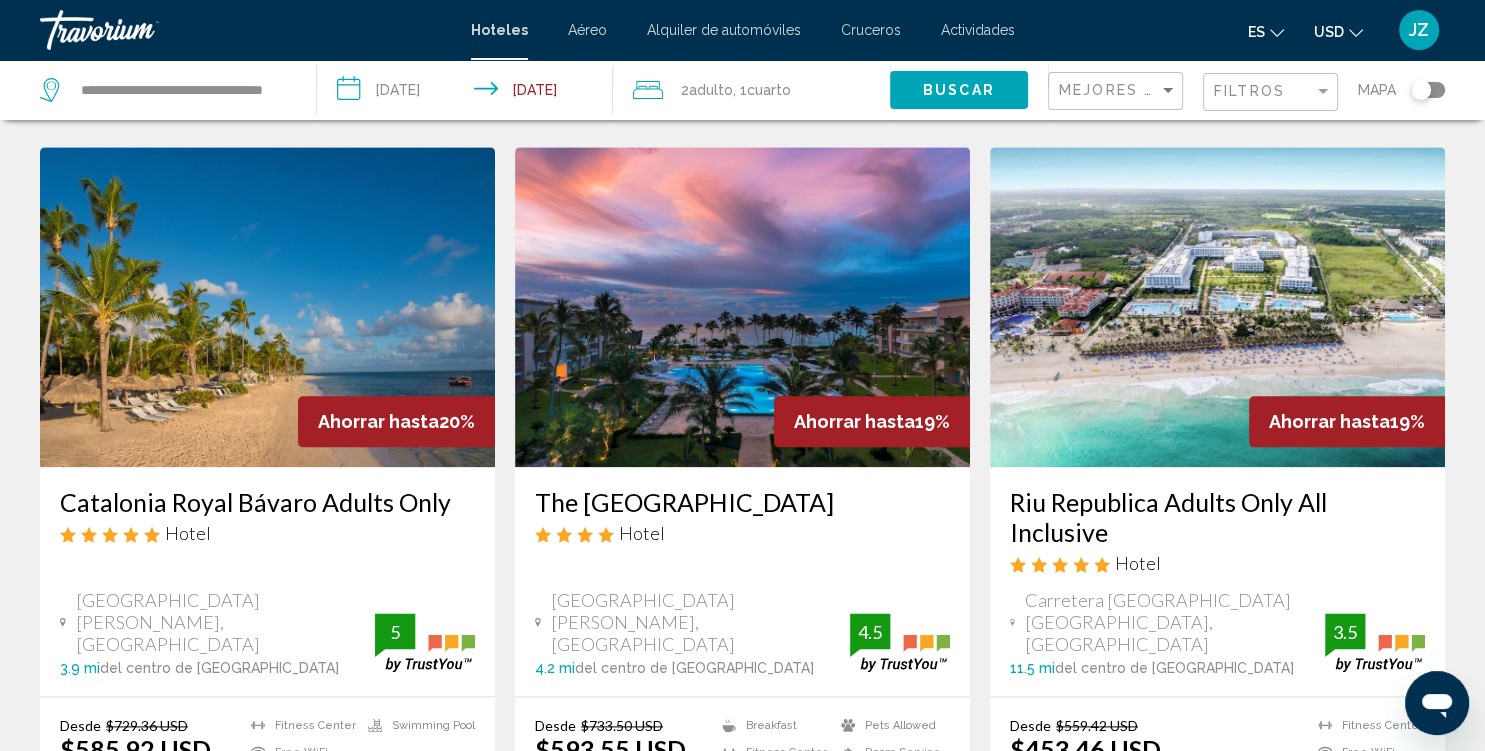 click on "Resultados de búsqueda de hoteles  -   204  lugares para pasar el tiempo Ahorrar hasta  54%   Eden [GEOGRAPHIC_DATA]
Hotel
[GEOGRAPHIC_DATA], [GEOGRAPHIC_DATA] 10 mi  del centro de [GEOGRAPHIC_DATA] del hotel 5 Desde $4,773.19 USD $2,202.97 USD  Ahorre  $2,570.22 USD
Free WiFi  5 Seleccionar habitación Ahorrar hasta  45%   Impressive Punta Cana All Inclusive
Hotel
[GEOGRAPHIC_DATA], [GEOGRAPHIC_DATA] 7 mi  del centro de [GEOGRAPHIC_DATA] Desde $907.32 USD $500.64 USD  Ahorre  $406.68 USD
Breakfast
[GEOGRAPHIC_DATA]
5" at bounding box center (742, -578) 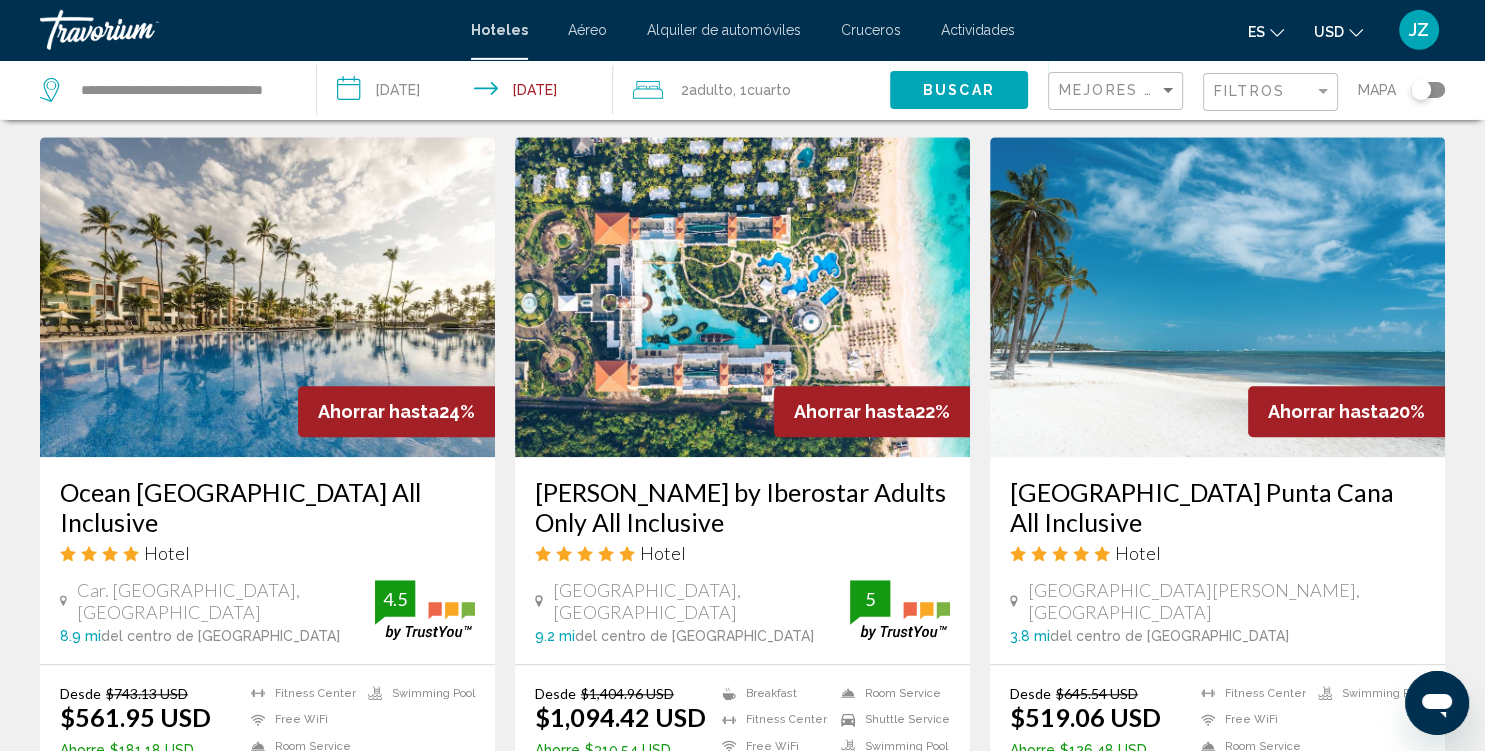 scroll, scrollTop: 1184, scrollLeft: 0, axis: vertical 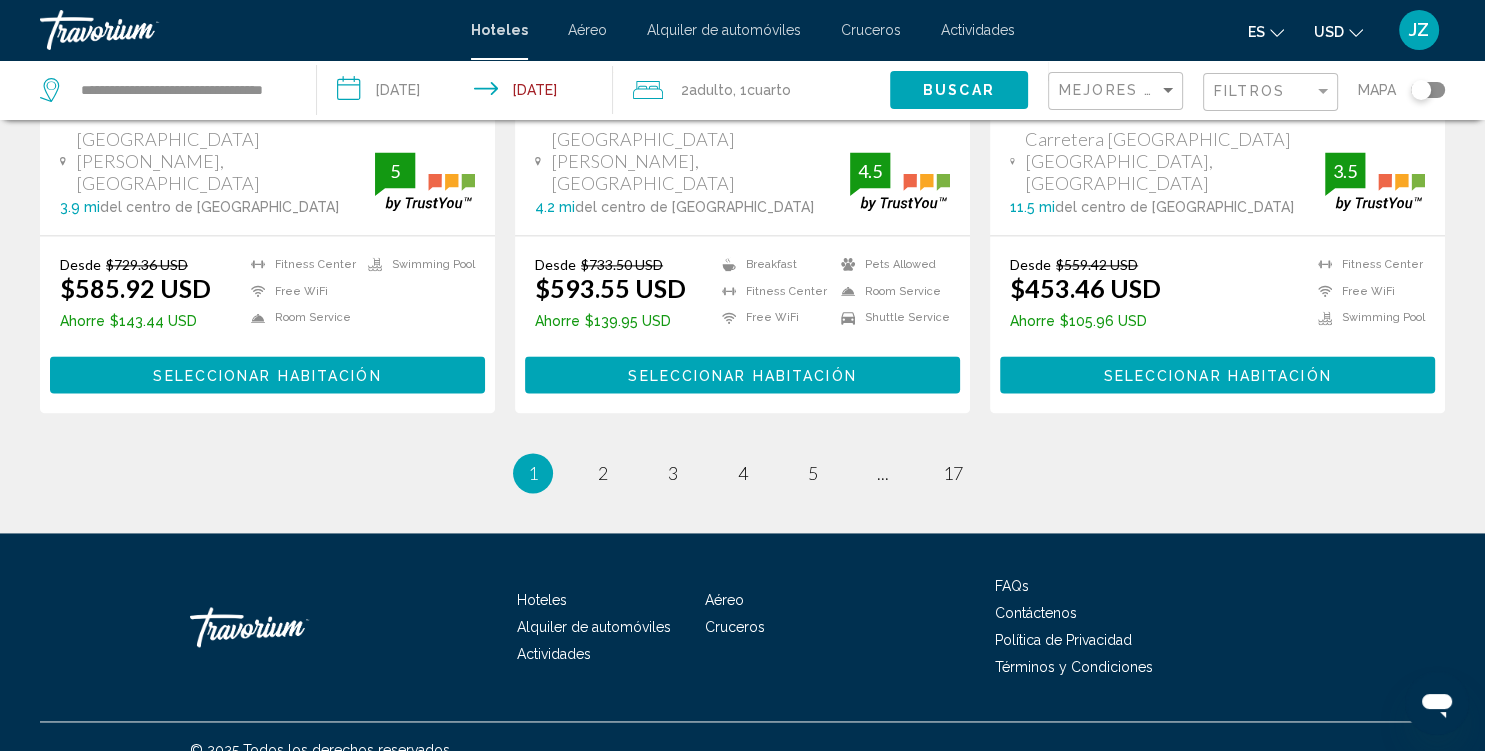 click on "Hoteles Aéreo Alquiler de automóviles Cruceros Actividades FAQs Contáctenos  Política de Privacidad Términos y Condiciones" at bounding box center [742, 627] 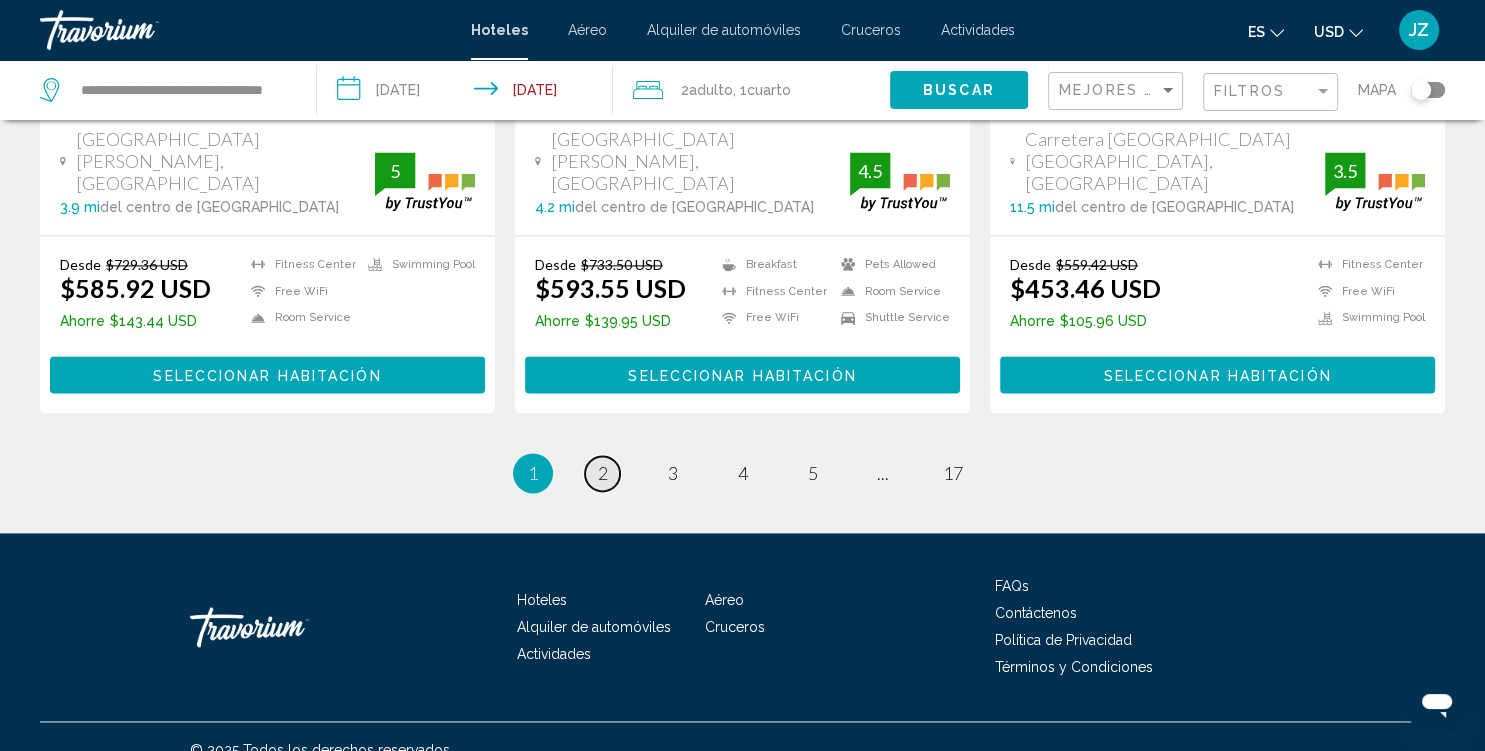 click on "page  2" at bounding box center (602, 473) 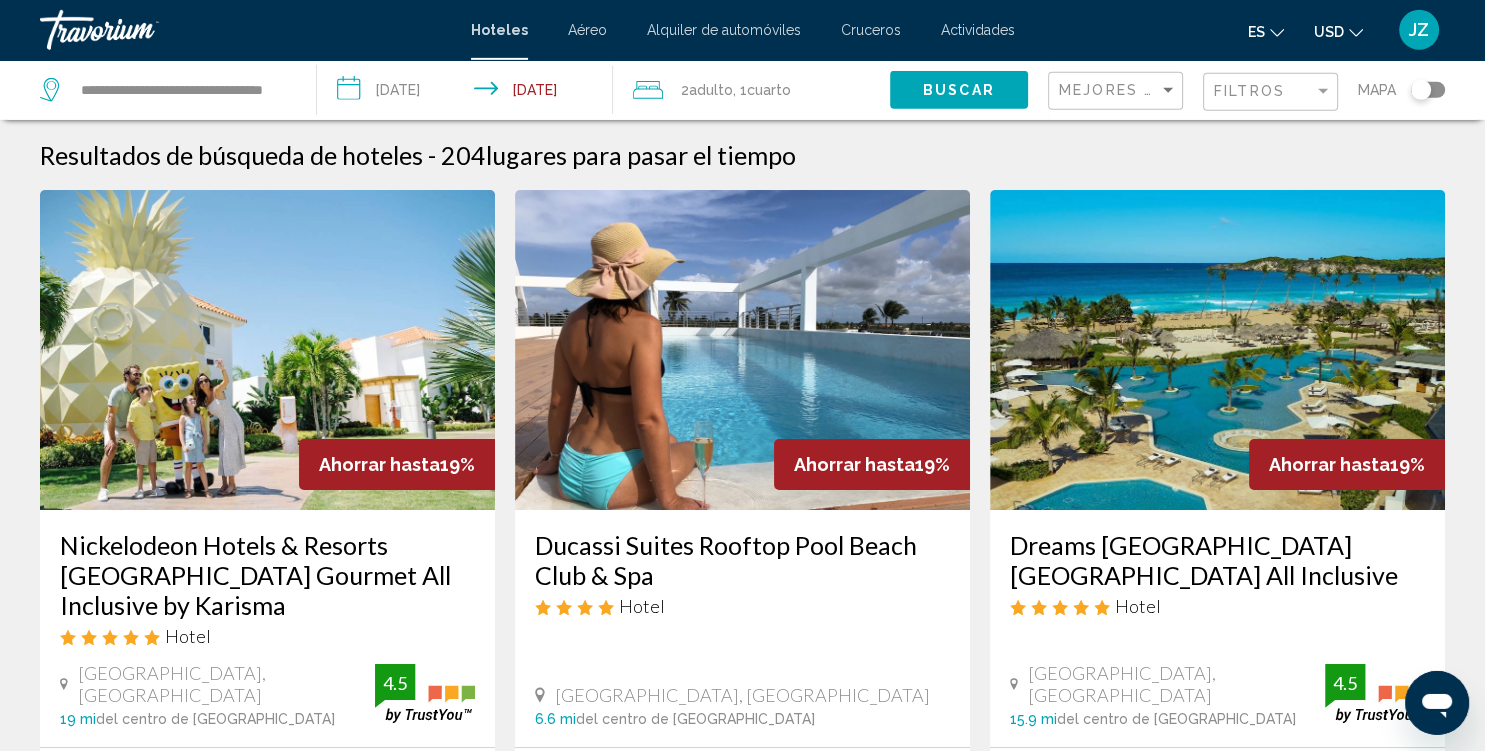scroll, scrollTop: 0, scrollLeft: 0, axis: both 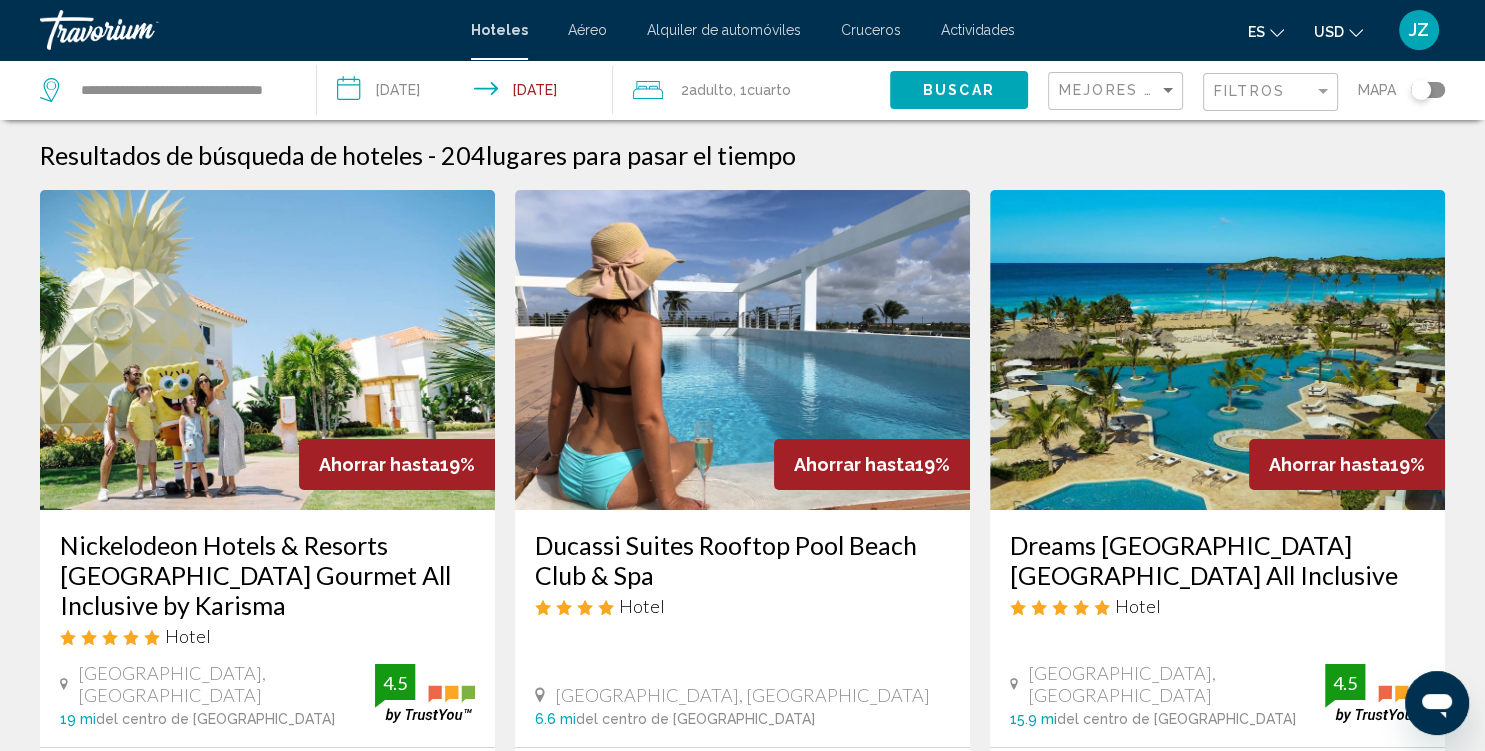 click on "**********" at bounding box center (469, 93) 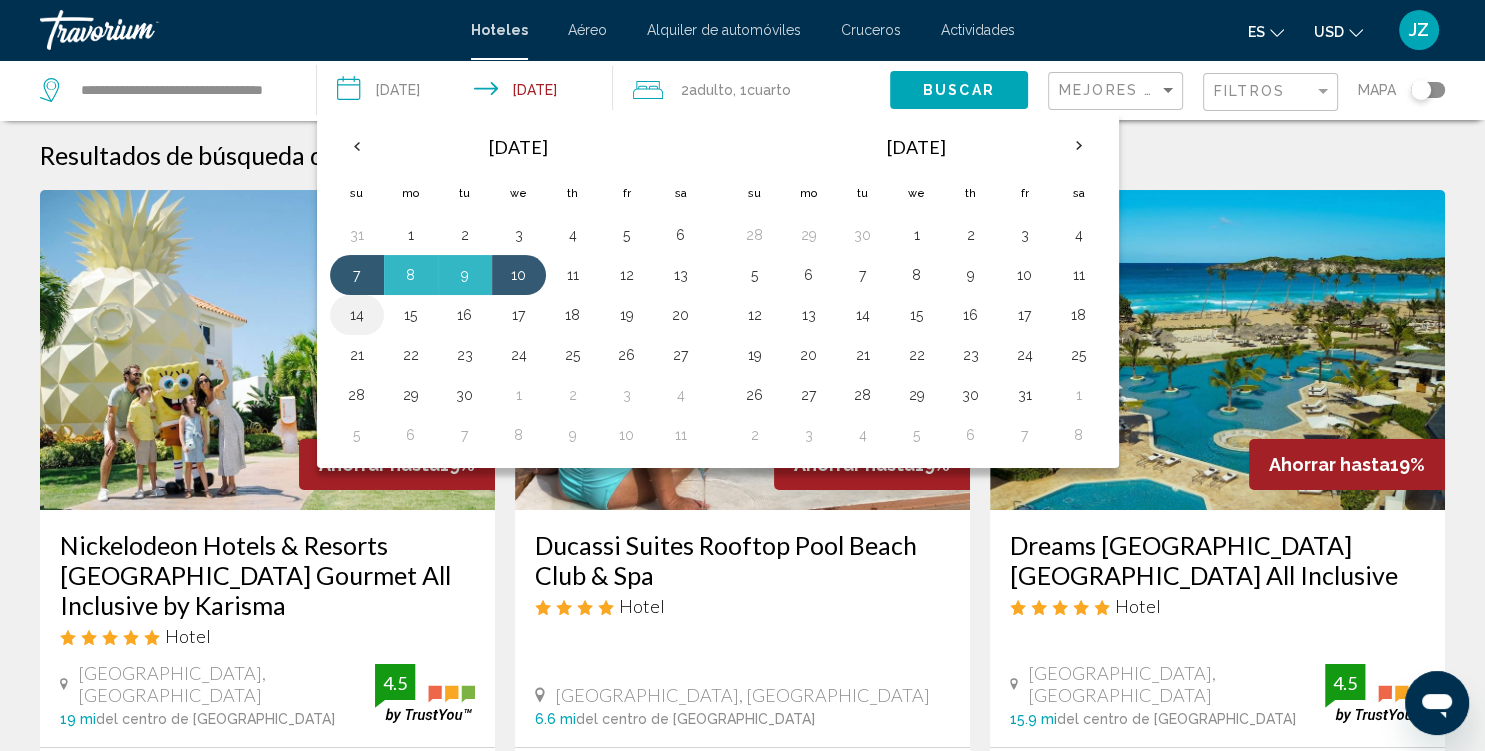 click on "14" at bounding box center (357, 315) 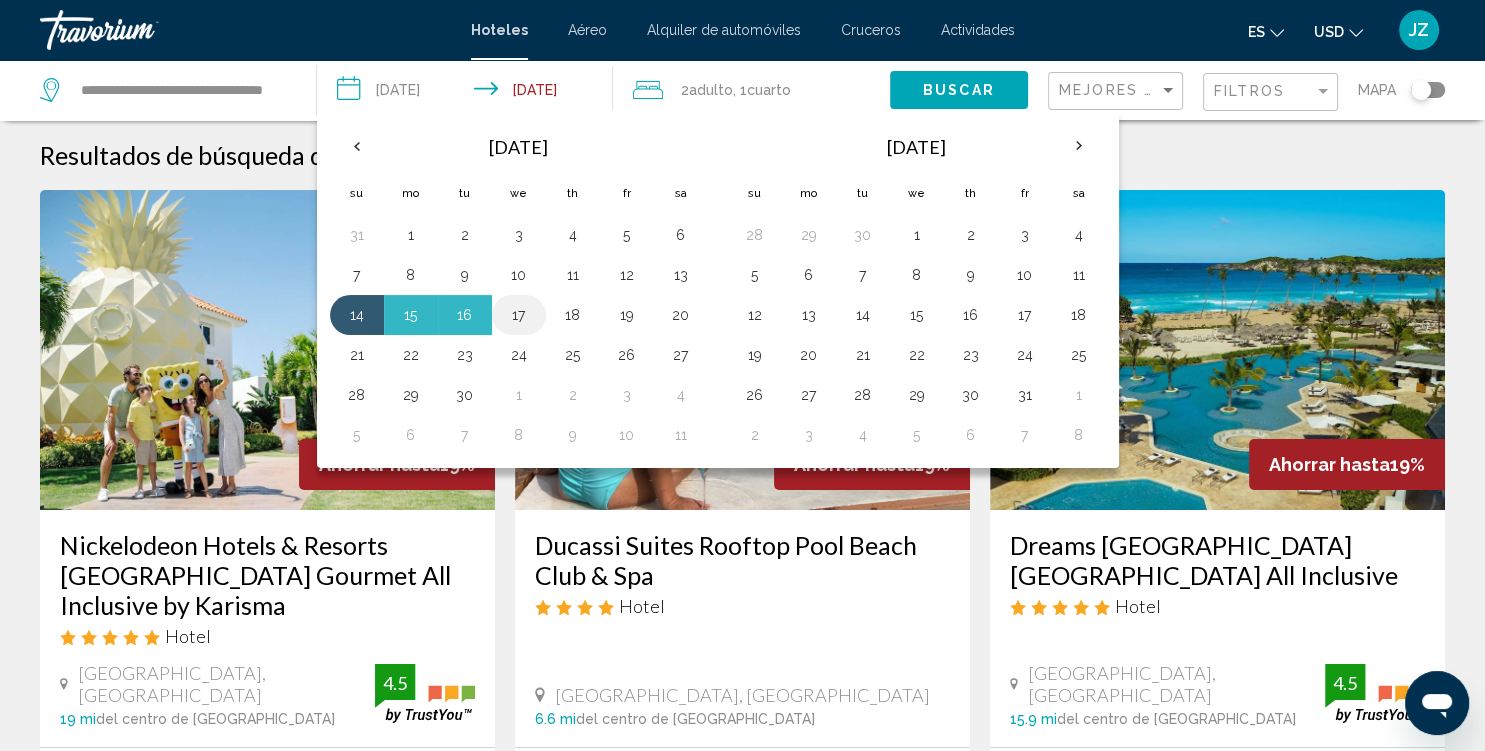 click on "17" at bounding box center [519, 315] 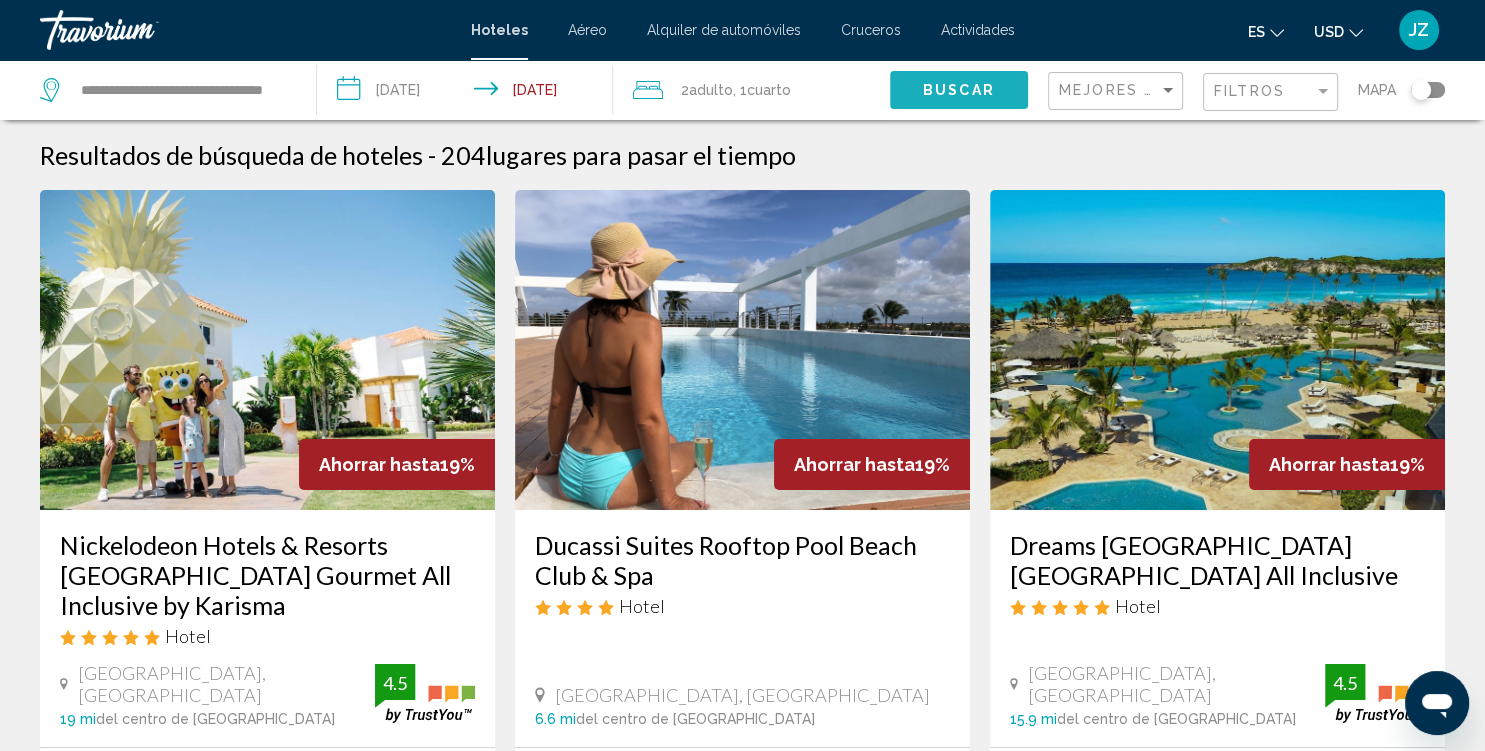 click on "Buscar" 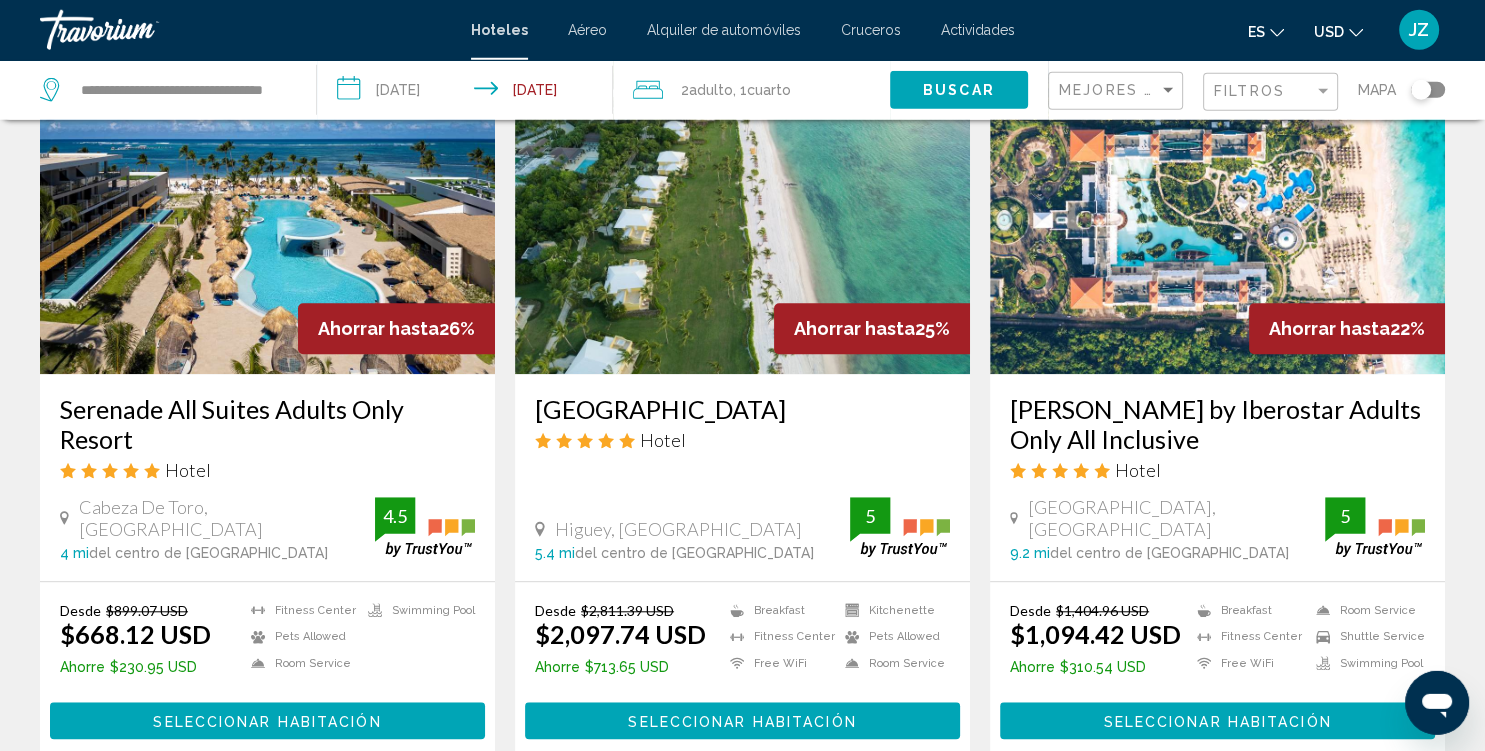 scroll, scrollTop: 1601, scrollLeft: 0, axis: vertical 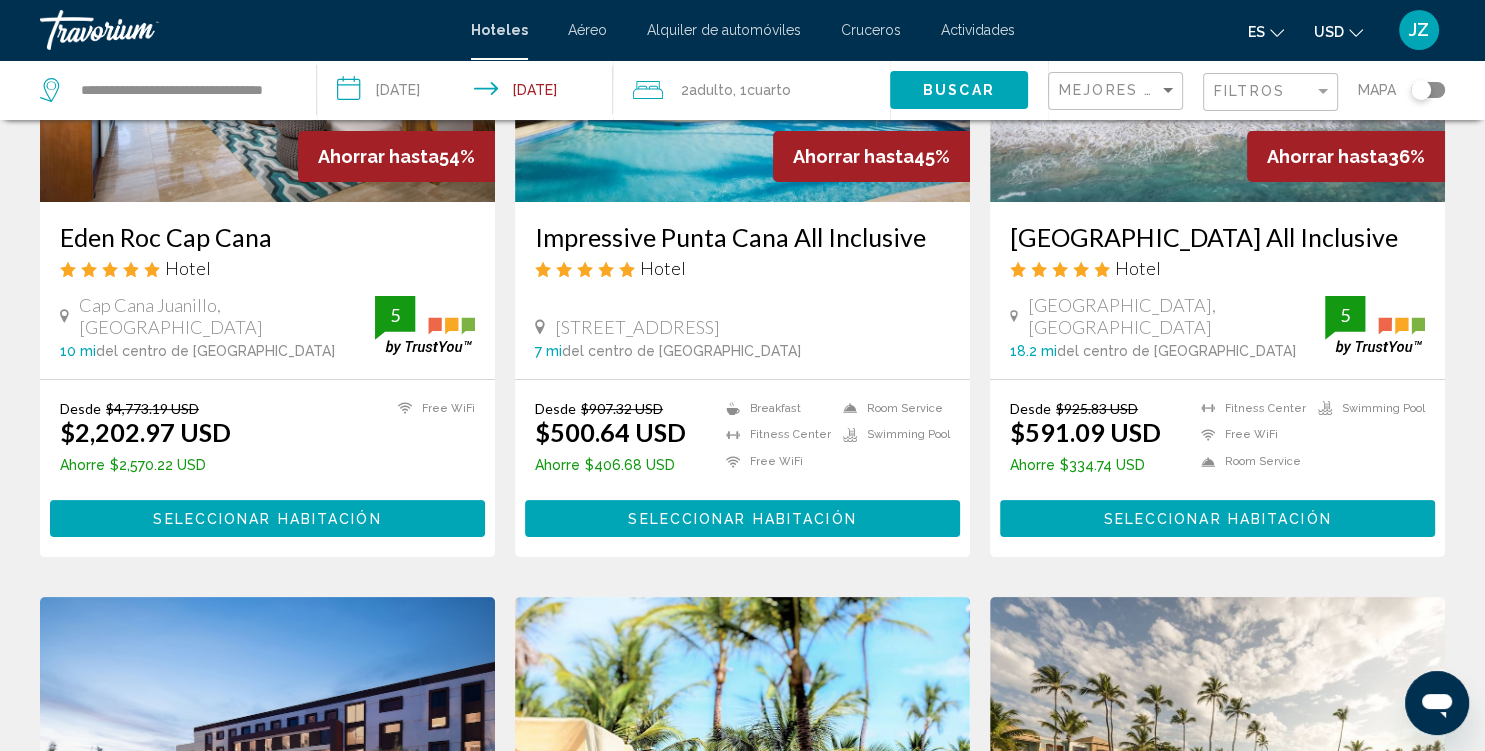 drag, startPoint x: 1484, startPoint y: 439, endPoint x: 1484, endPoint y: 201, distance: 238 